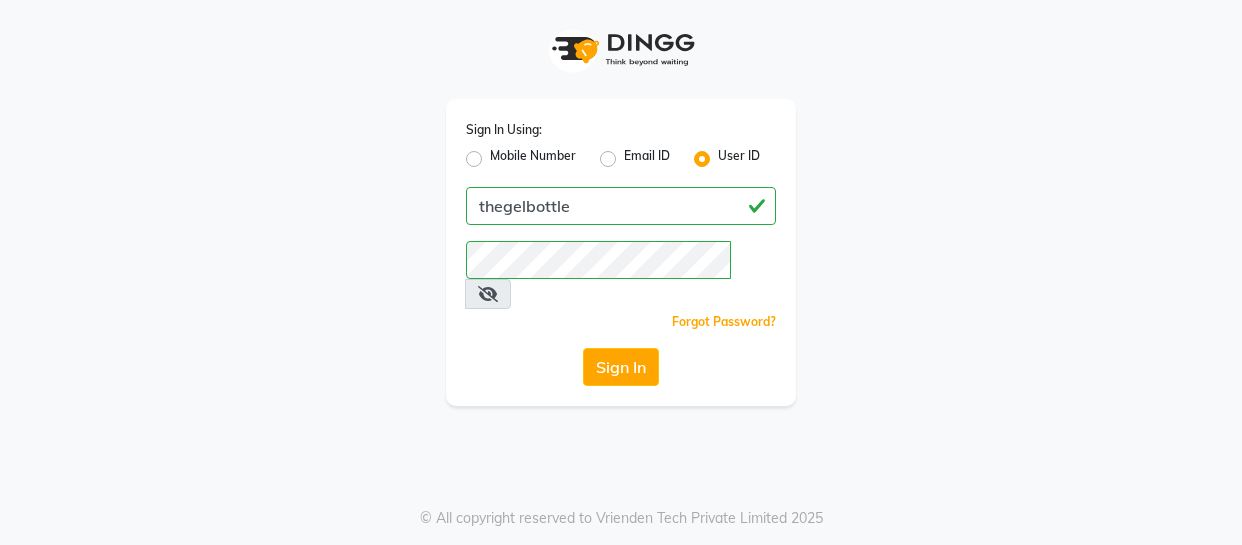 scroll, scrollTop: 0, scrollLeft: 0, axis: both 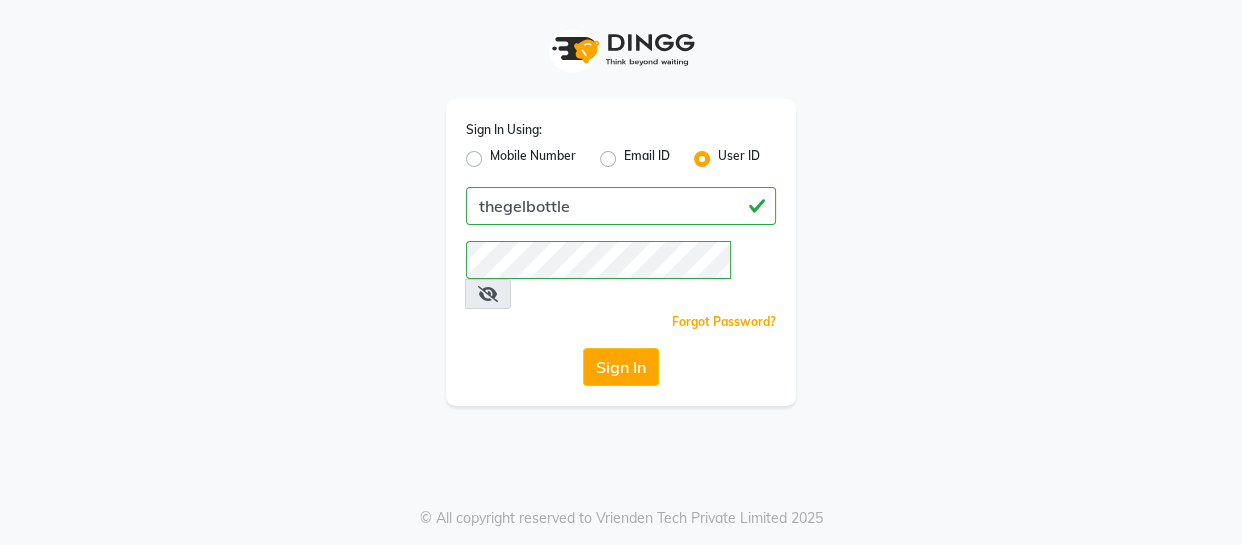 click on "Sign In" 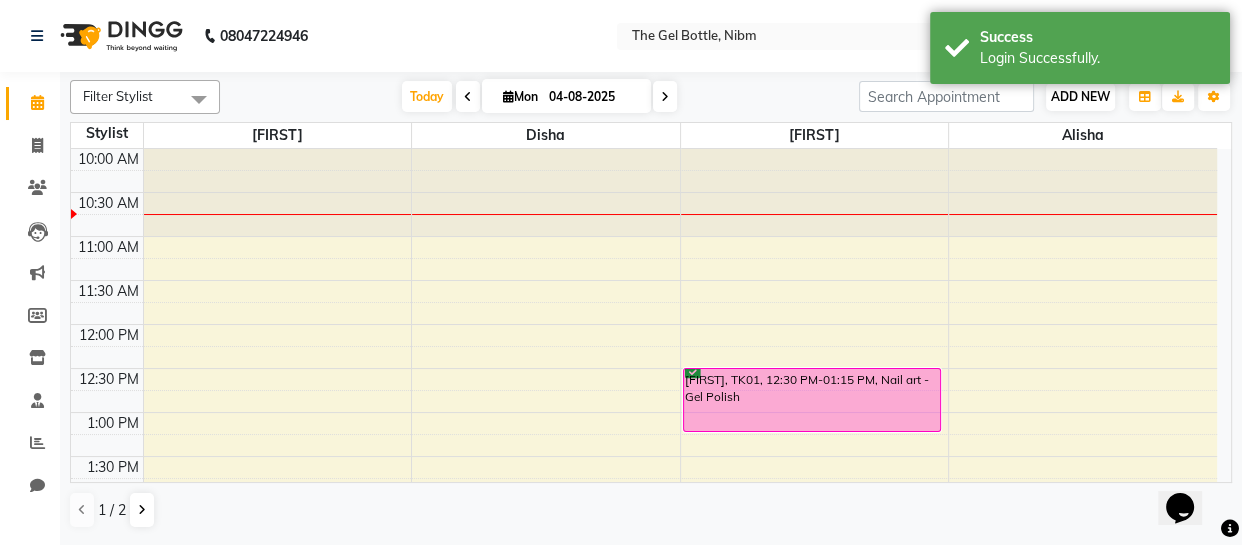scroll, scrollTop: 0, scrollLeft: 0, axis: both 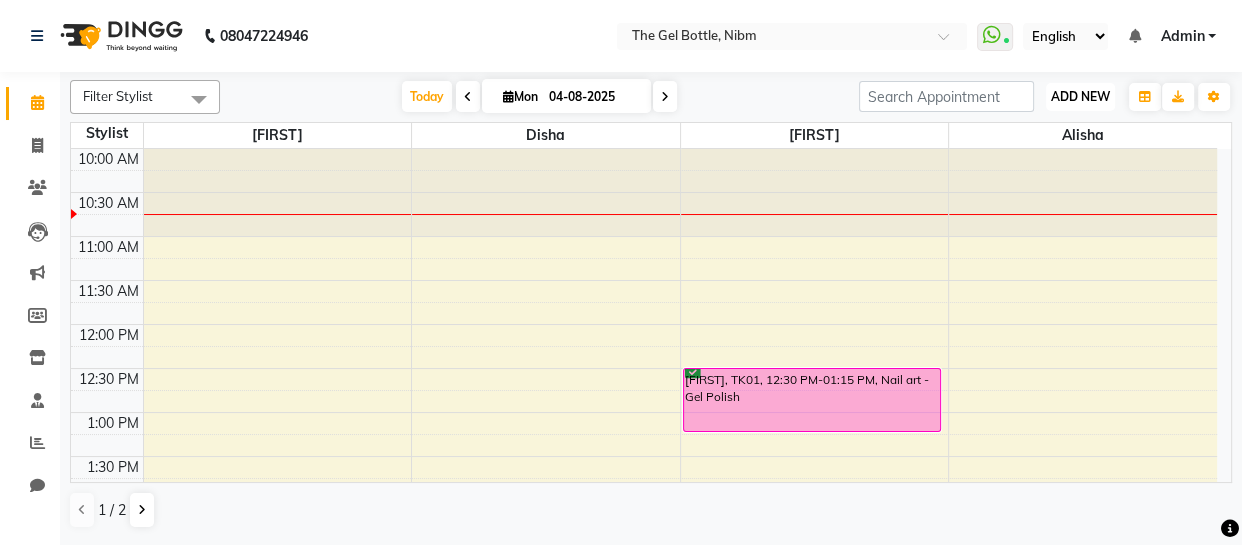 click on "ADD NEW" at bounding box center [1080, 96] 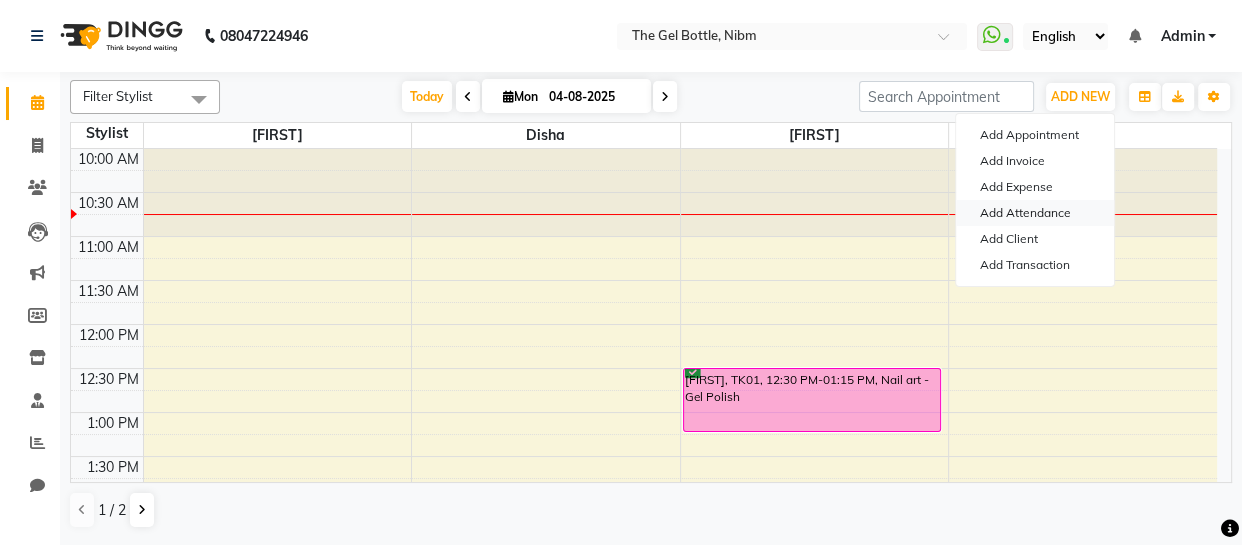 click on "Add Attendance" at bounding box center [1035, 213] 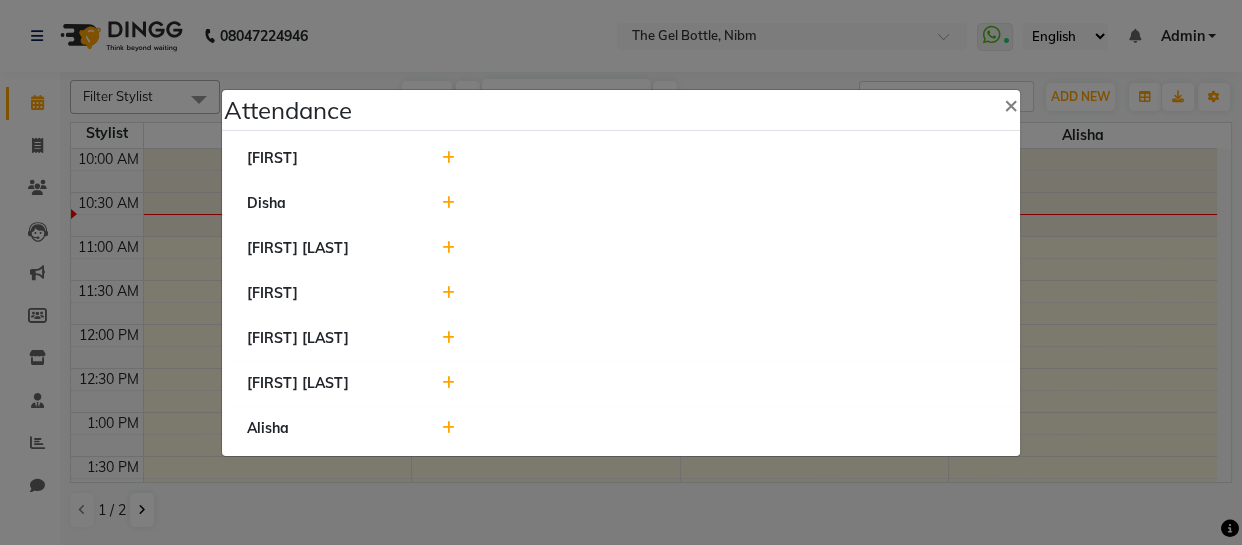 click 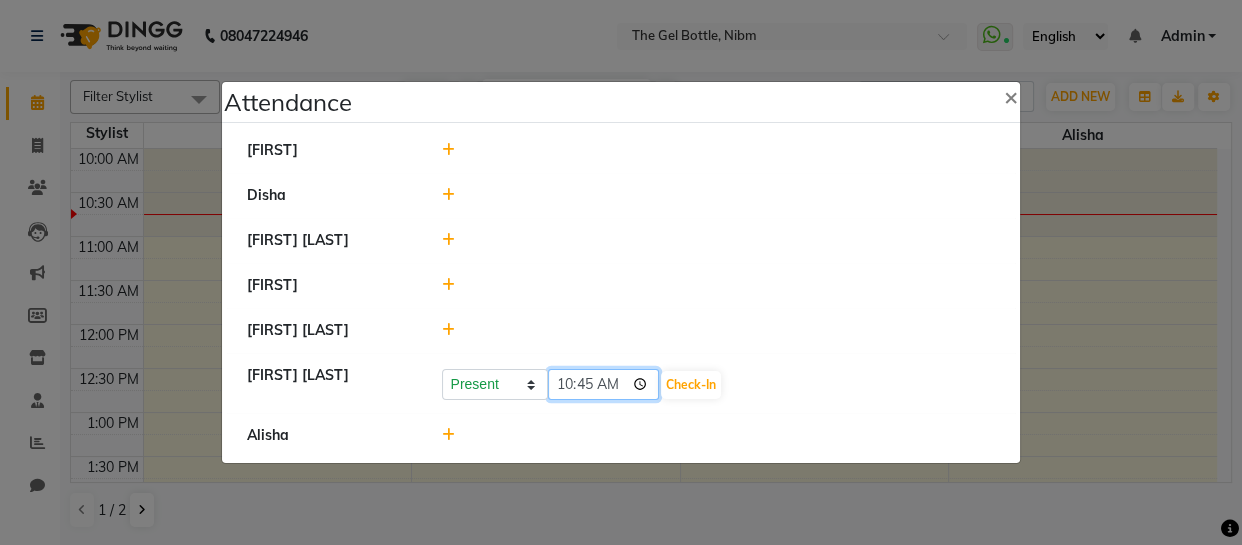 click on "10:45" 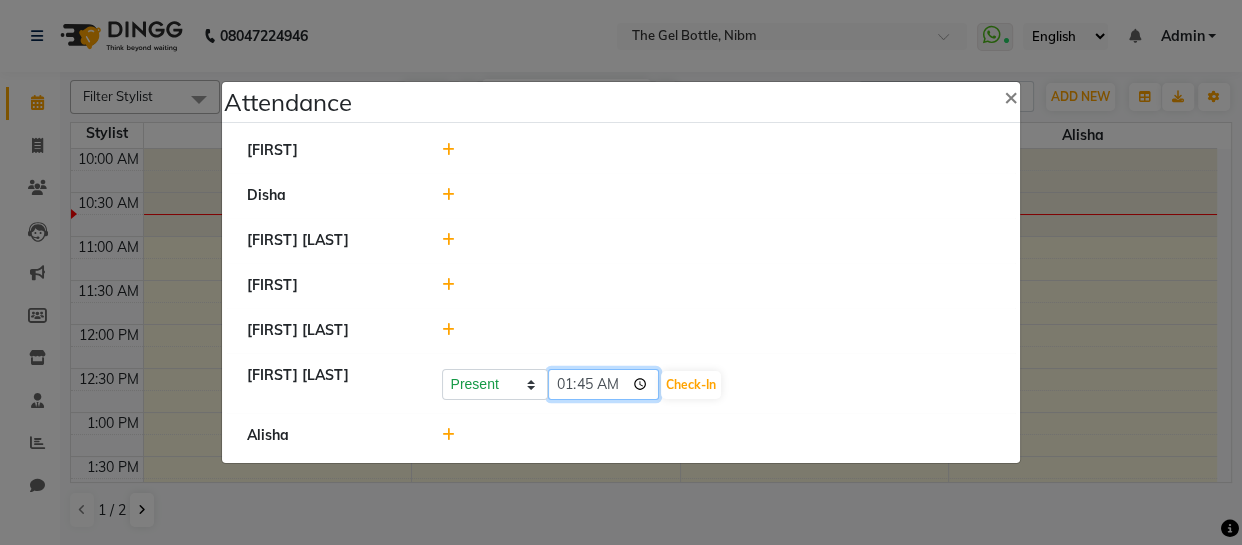 type on "10:45" 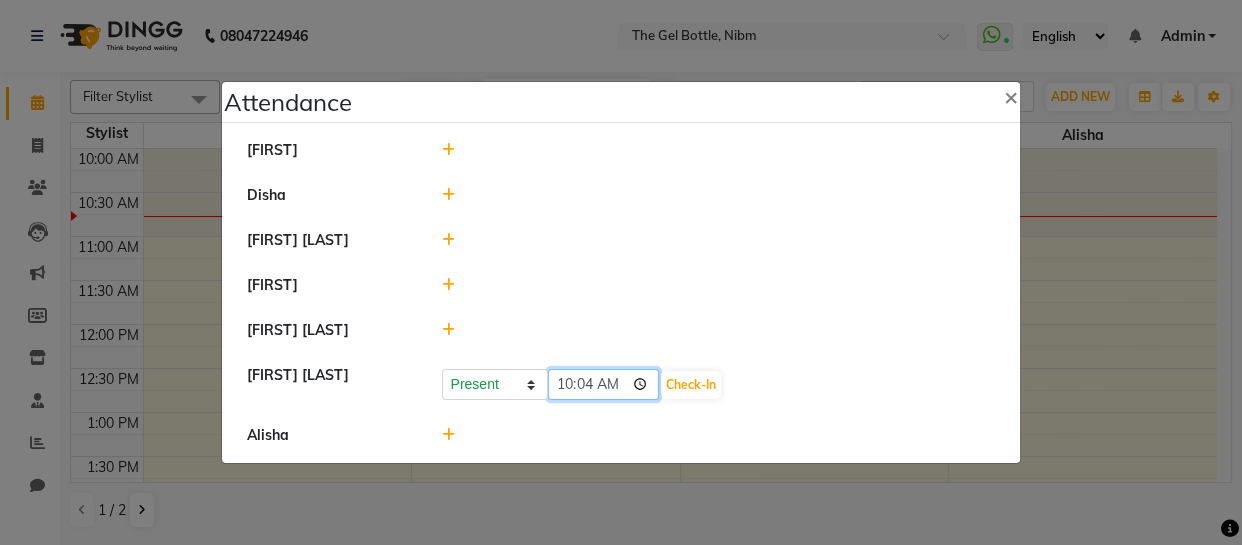 type on "10:40" 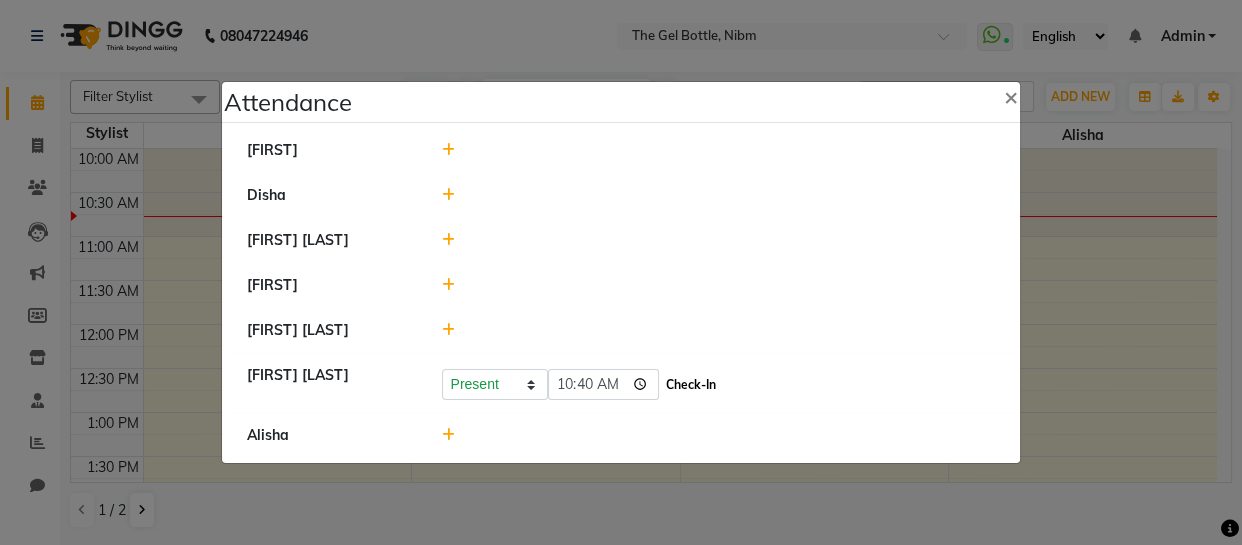 click on "Check-In" 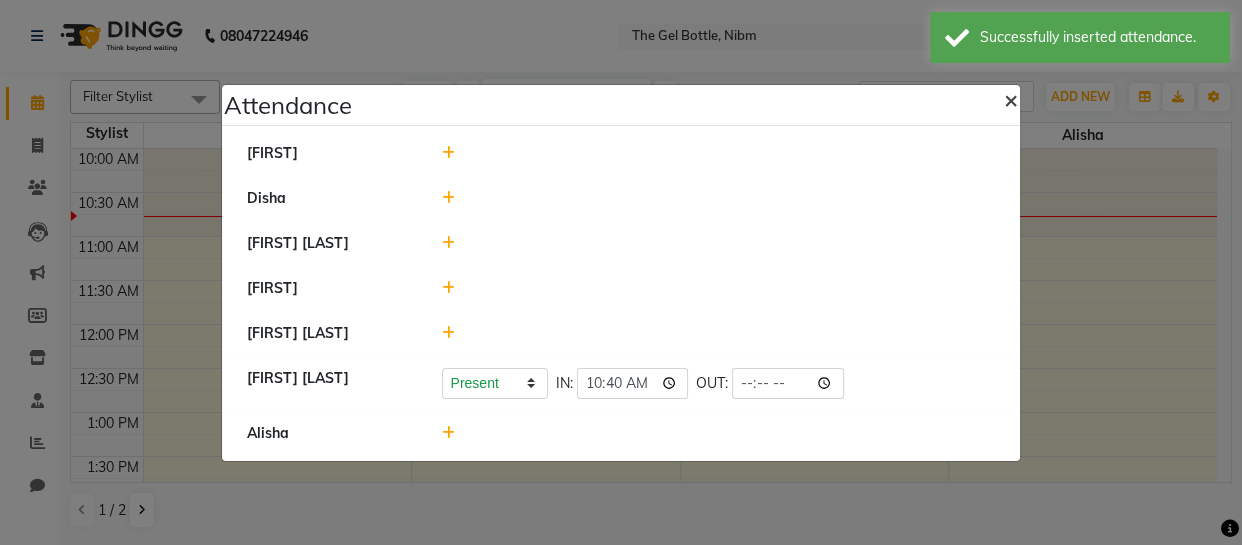 click on "×" 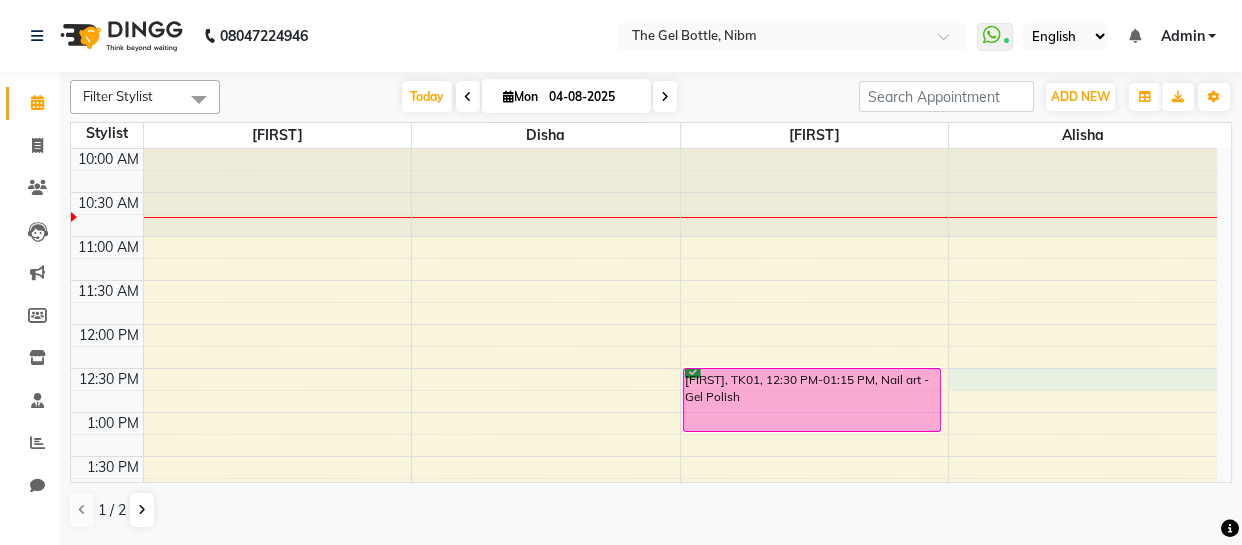 click on "10:00 AM 10:30 AM 11:00 AM 11:30 AM 12:00 PM 12:30 PM 1:00 PM 1:30 PM 2:00 PM 2:30 PM 3:00 PM 3:30 PM 4:00 PM 4:30 PM 5:00 PM 5:30 PM 6:00 PM 6:30 PM 7:00 PM 7:30 PM 8:00 PM 8:30 PM     [FIRST], TK01, 12:30 PM-01:15 PM, Nail art - Gel Polish" at bounding box center [644, 632] 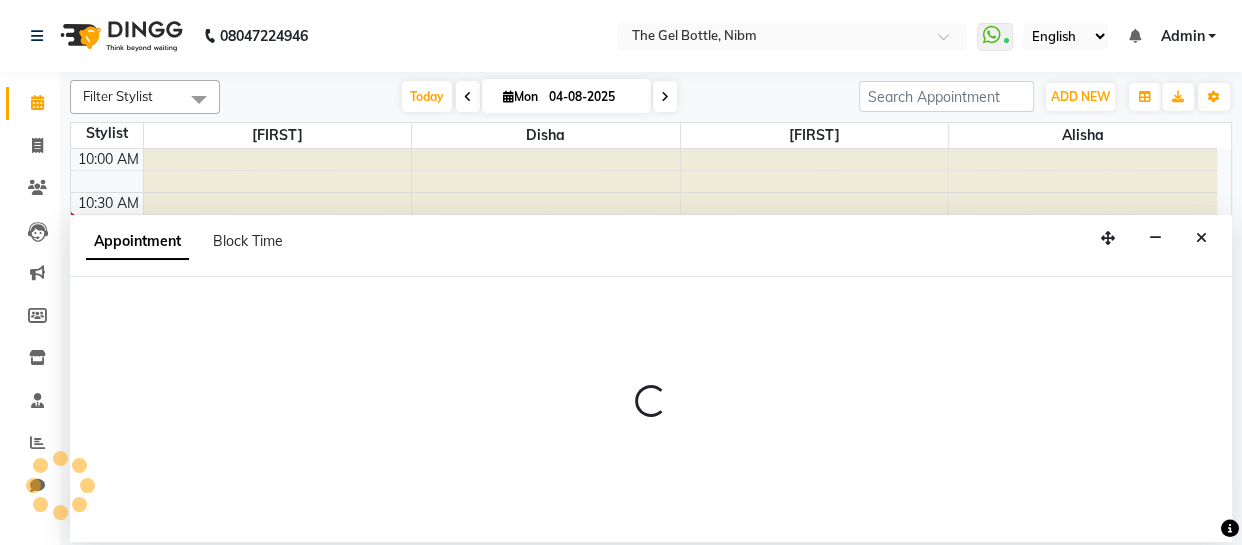 select on "85008" 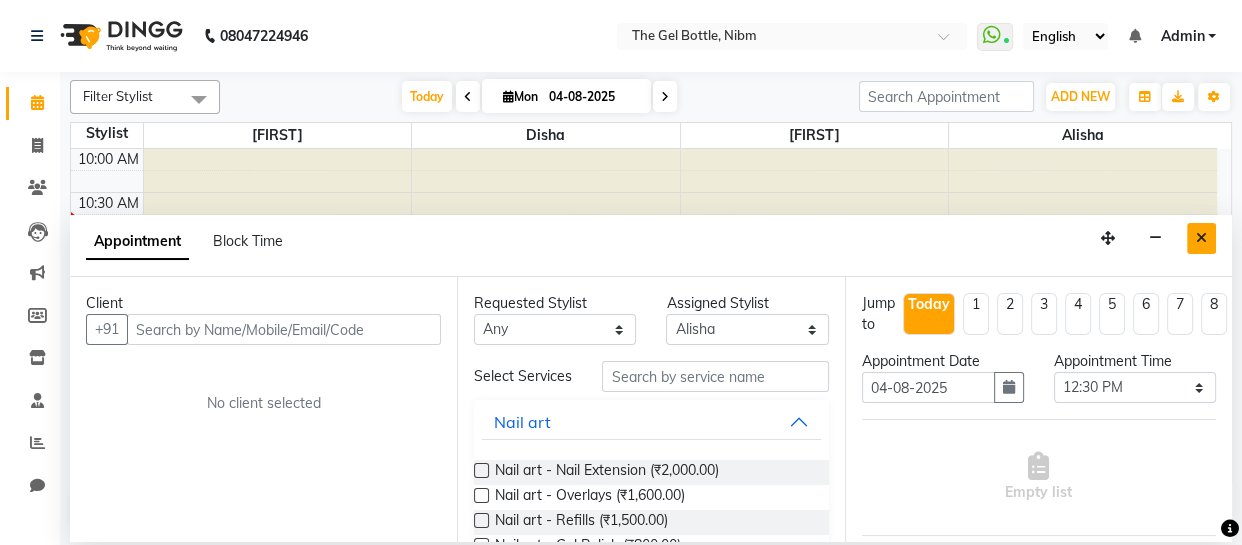 click at bounding box center (1201, 238) 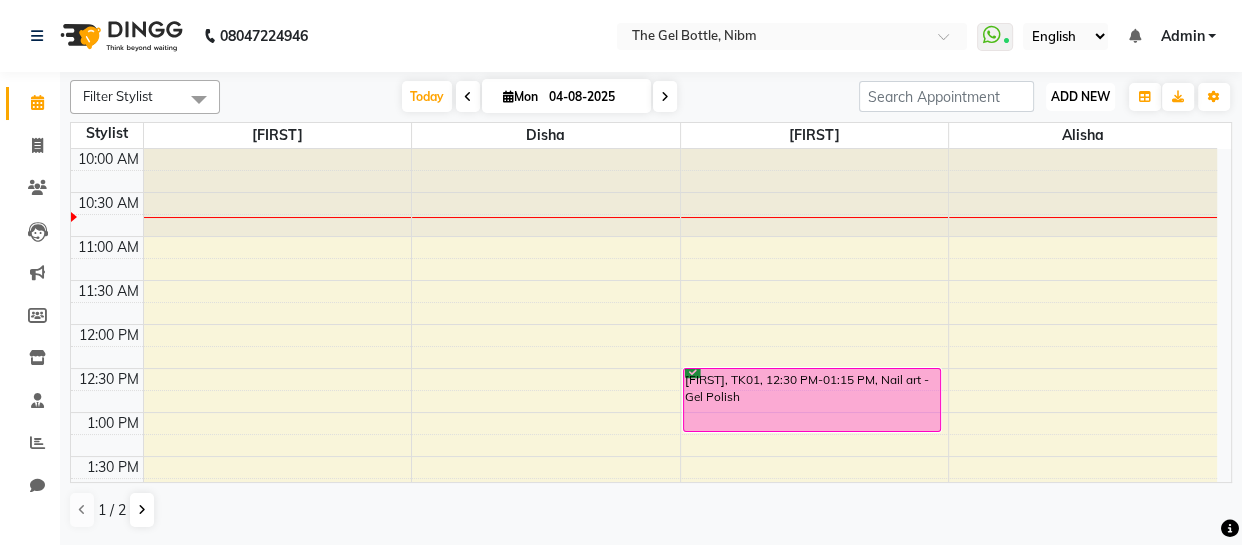 click on "ADD NEW" at bounding box center (1080, 96) 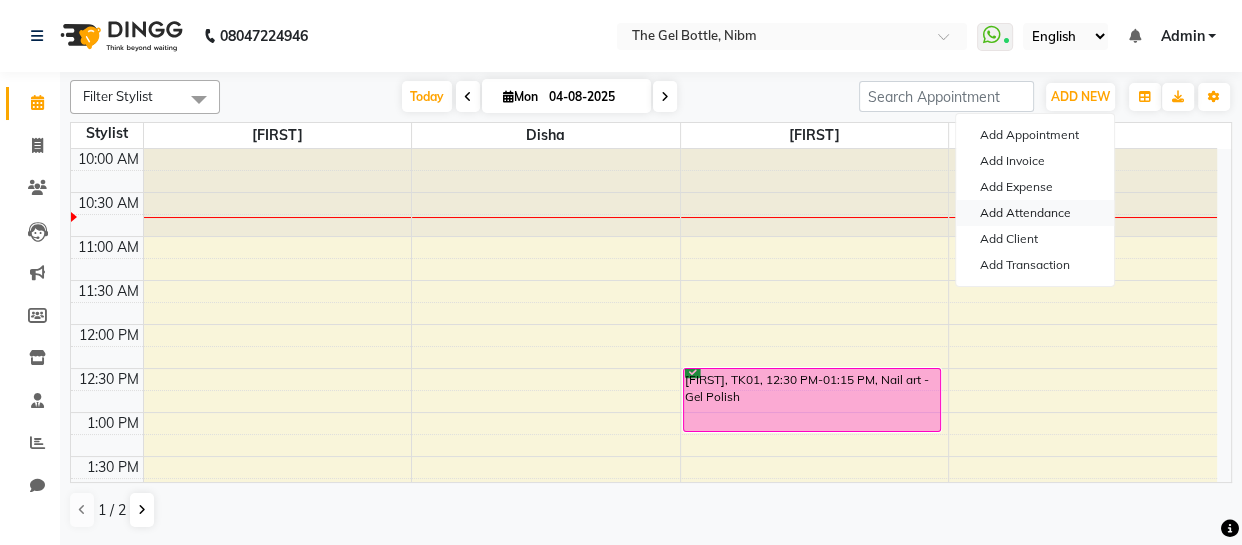 click on "Add Attendance" at bounding box center (1035, 213) 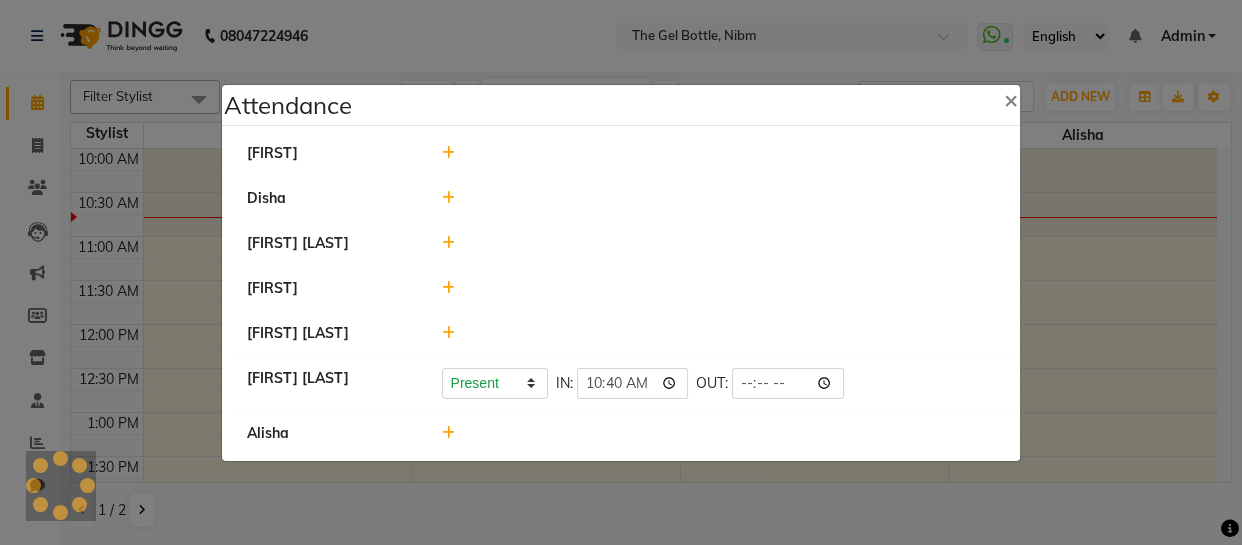 click 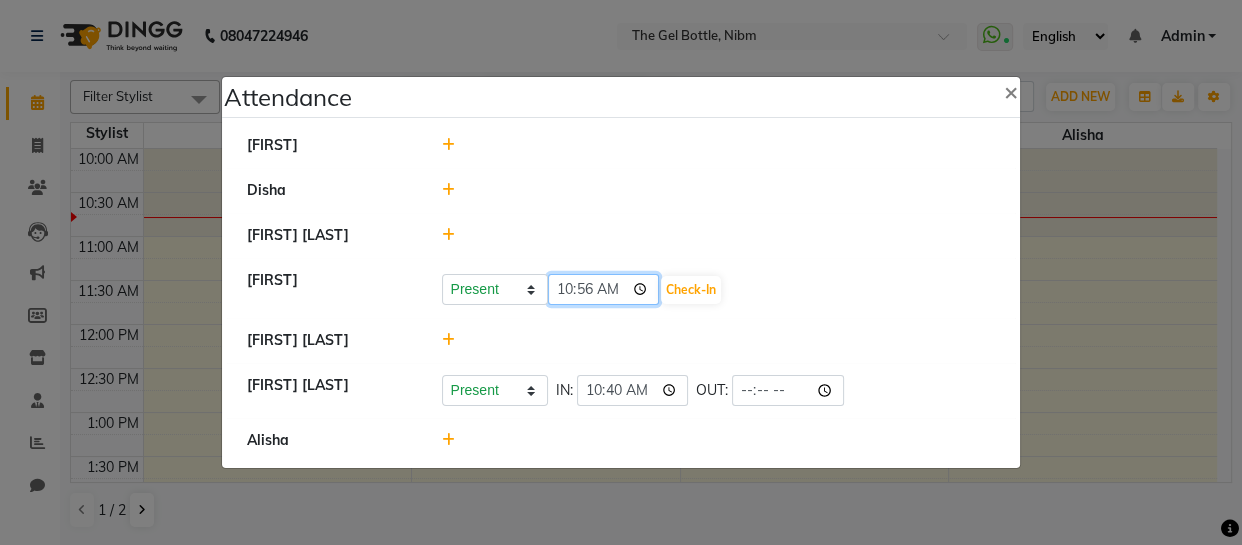 click on "10:56" 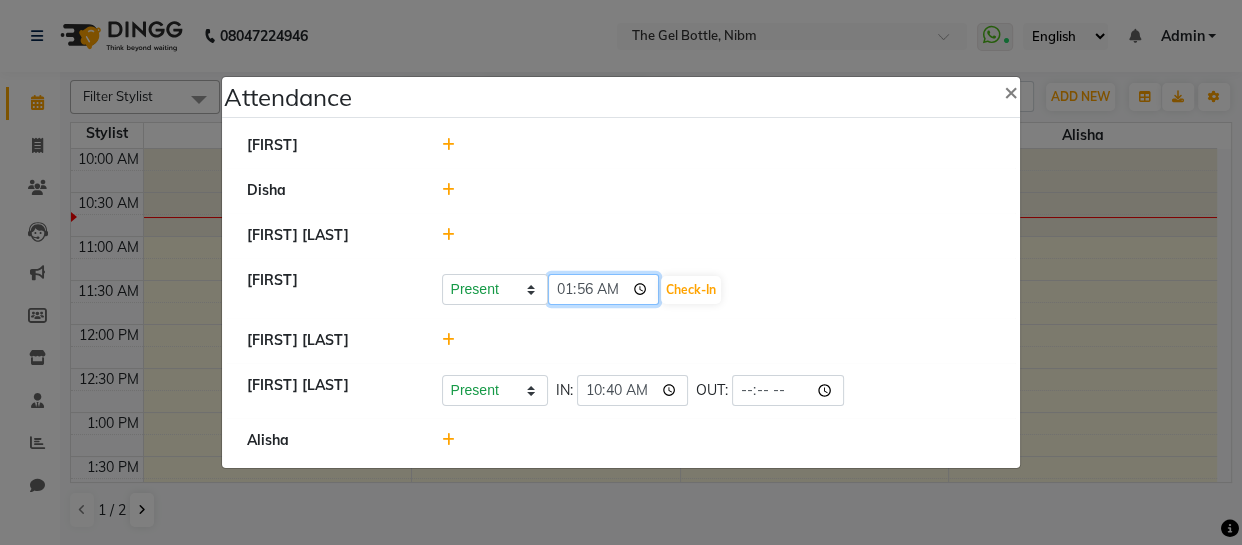 type on "10:56" 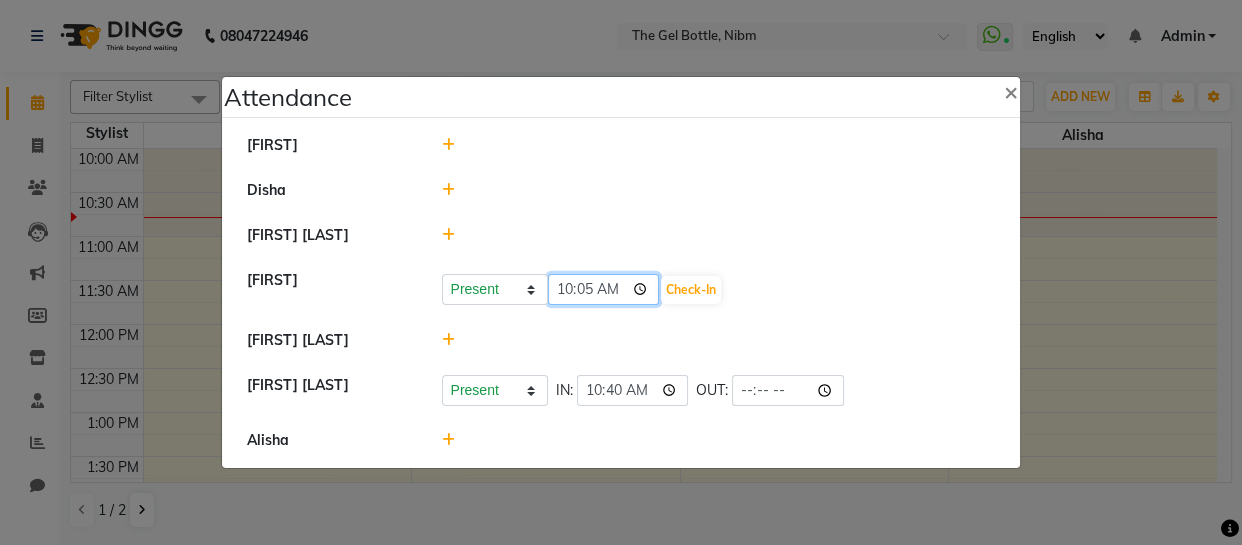 type on "10:50" 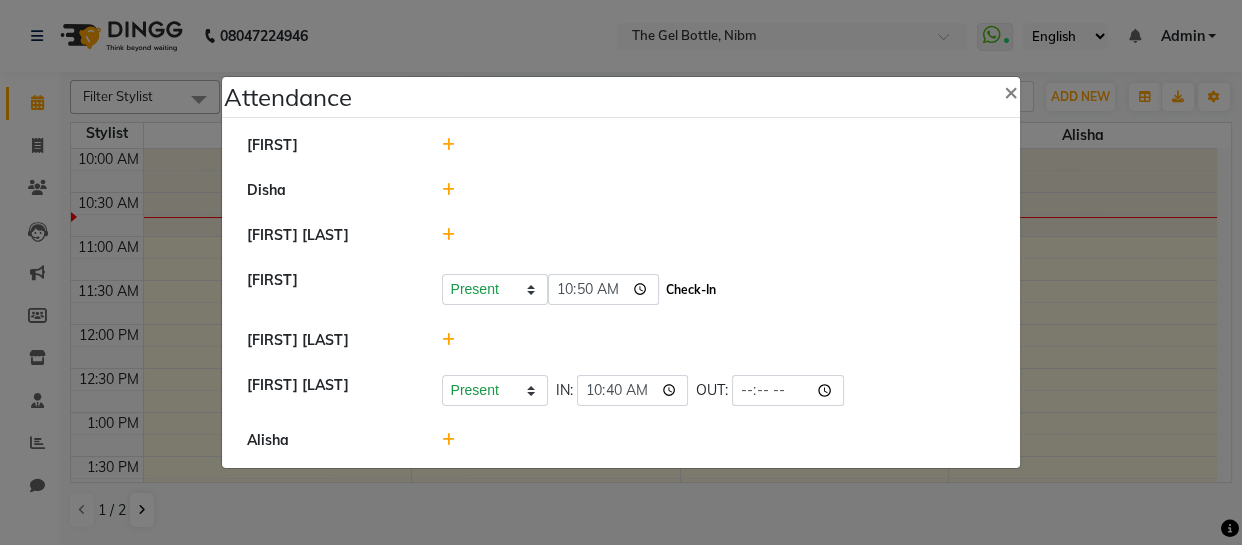 click on "Check-In" 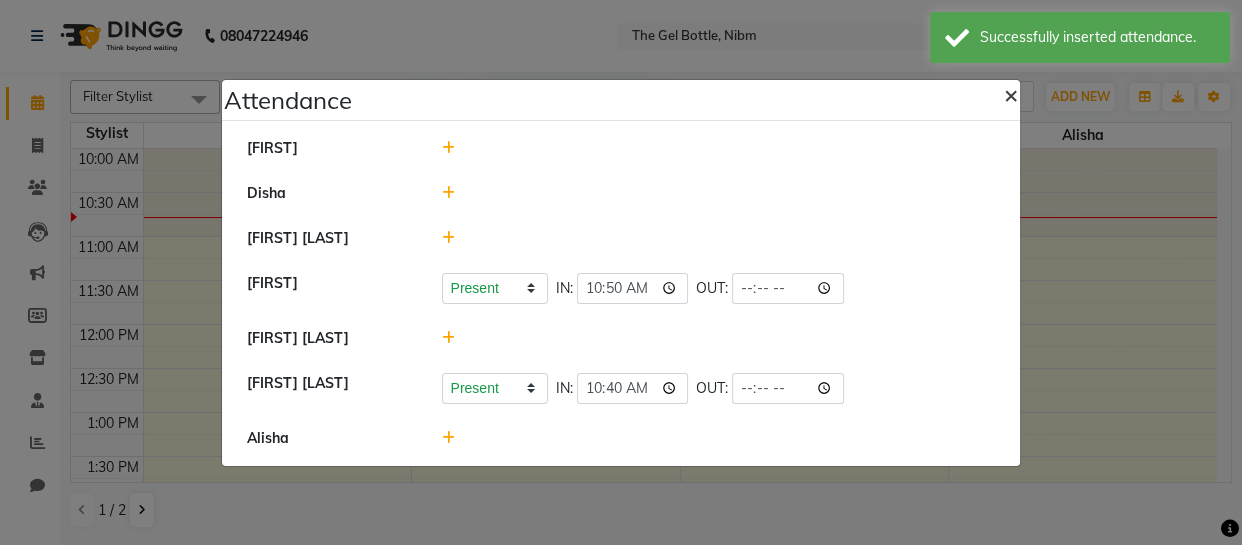 click on "×" 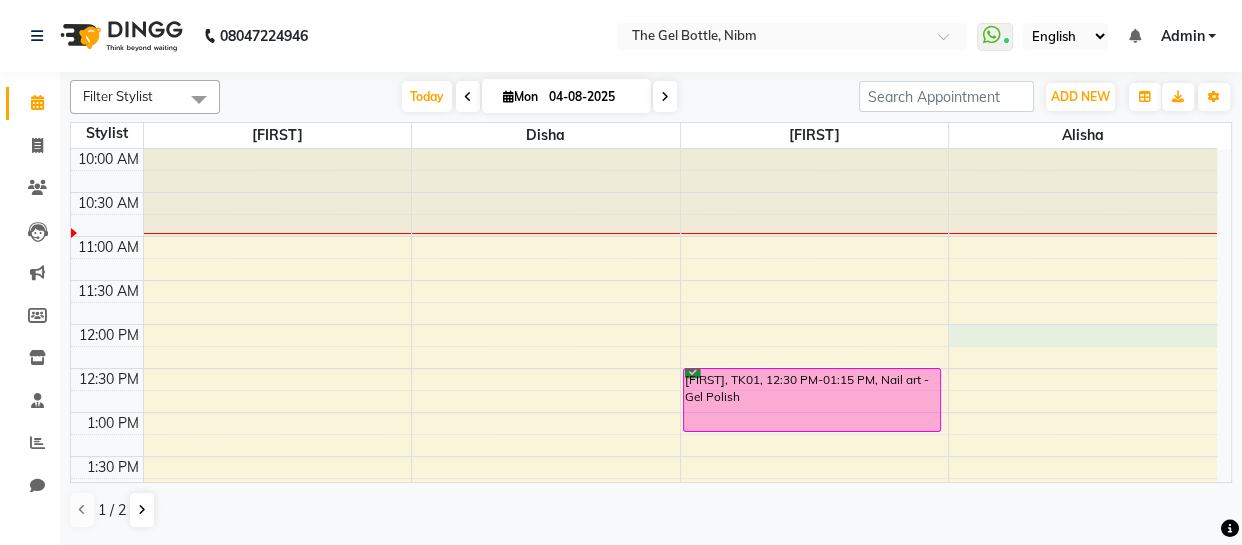 click on "10:00 AM 10:30 AM 11:00 AM 11:30 AM 12:00 PM 12:30 PM 1:00 PM 1:30 PM 2:00 PM 2:30 PM 3:00 PM 3:30 PM 4:00 PM 4:30 PM 5:00 PM 5:30 PM 6:00 PM 6:30 PM 7:00 PM 7:30 PM 8:00 PM 8:30 PM     [FIRST], TK01, 12:30 PM-01:15 PM, Nail art - Gel Polish" at bounding box center (644, 632) 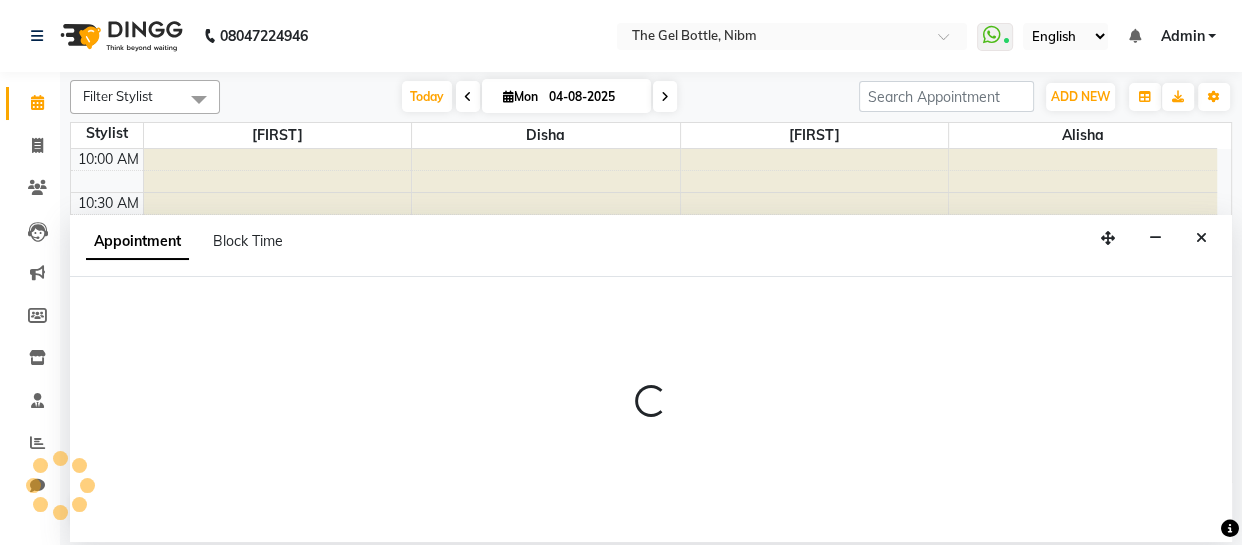 select on "85008" 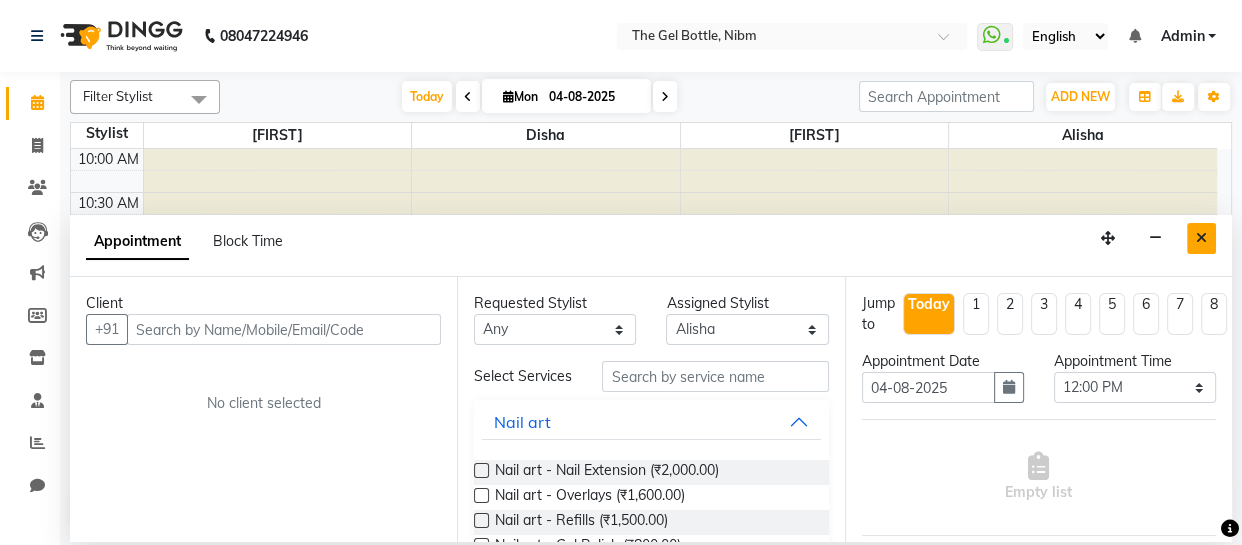click at bounding box center [1201, 238] 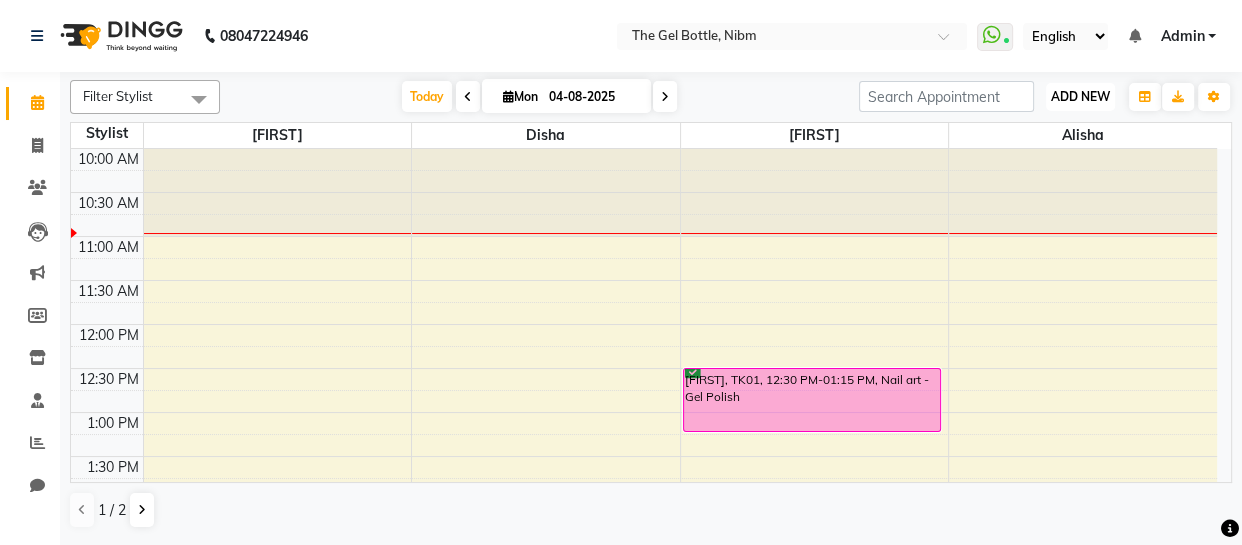 click on "ADD NEW" at bounding box center (1080, 96) 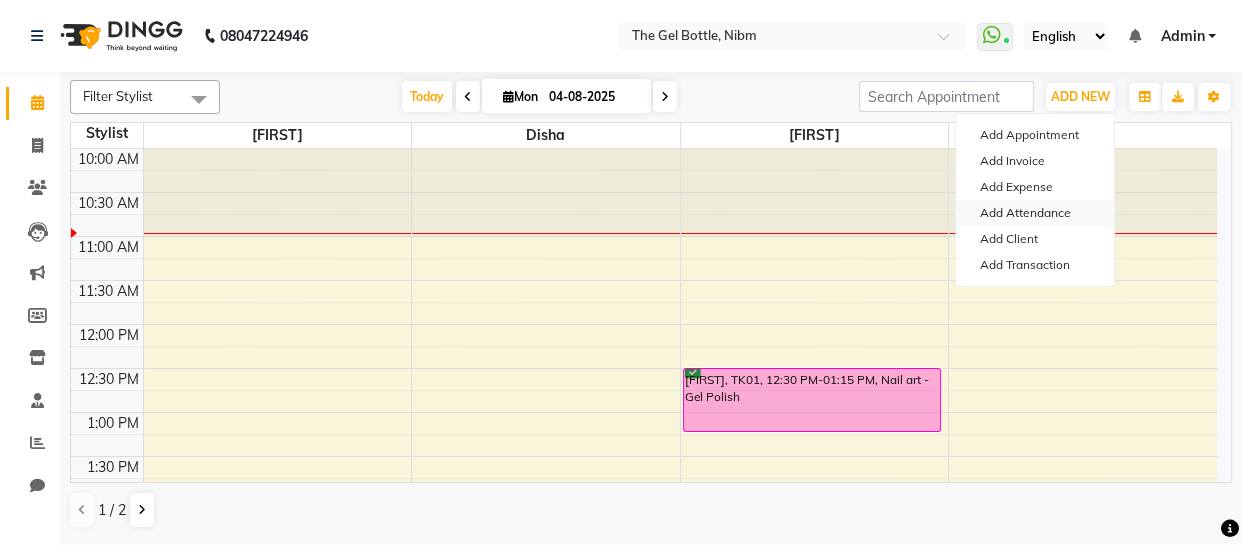 click on "Add Attendance" at bounding box center [1035, 213] 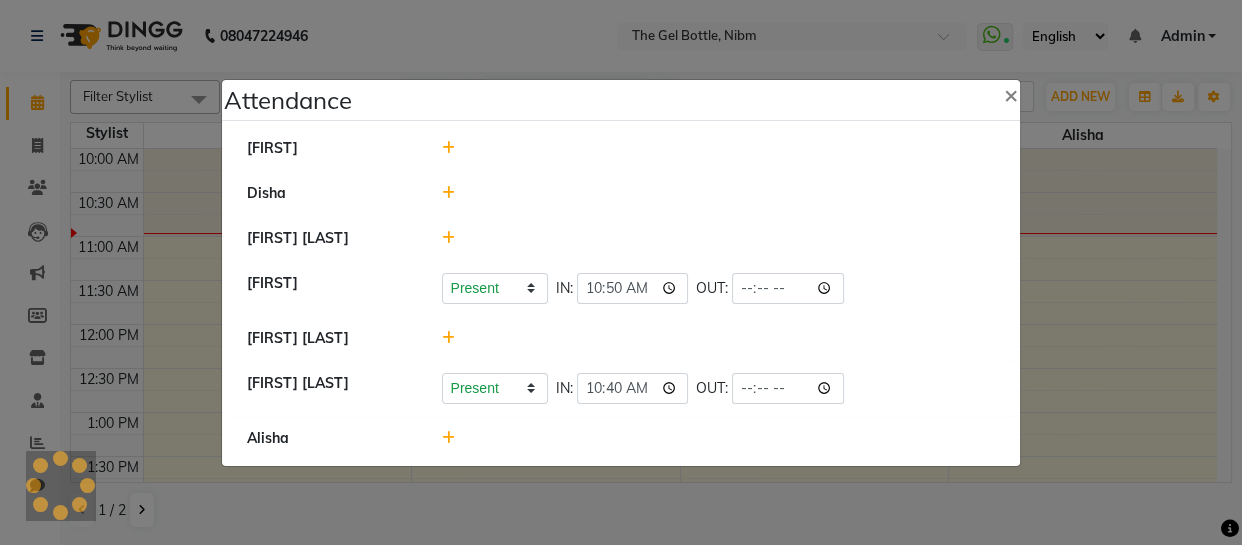 click 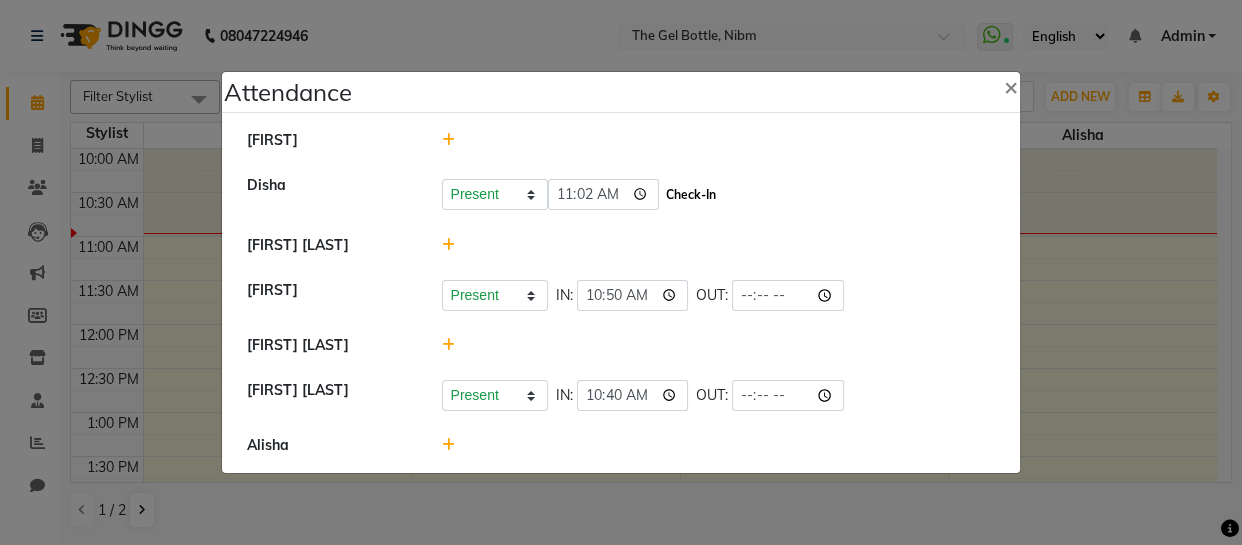 click on "Check-In" 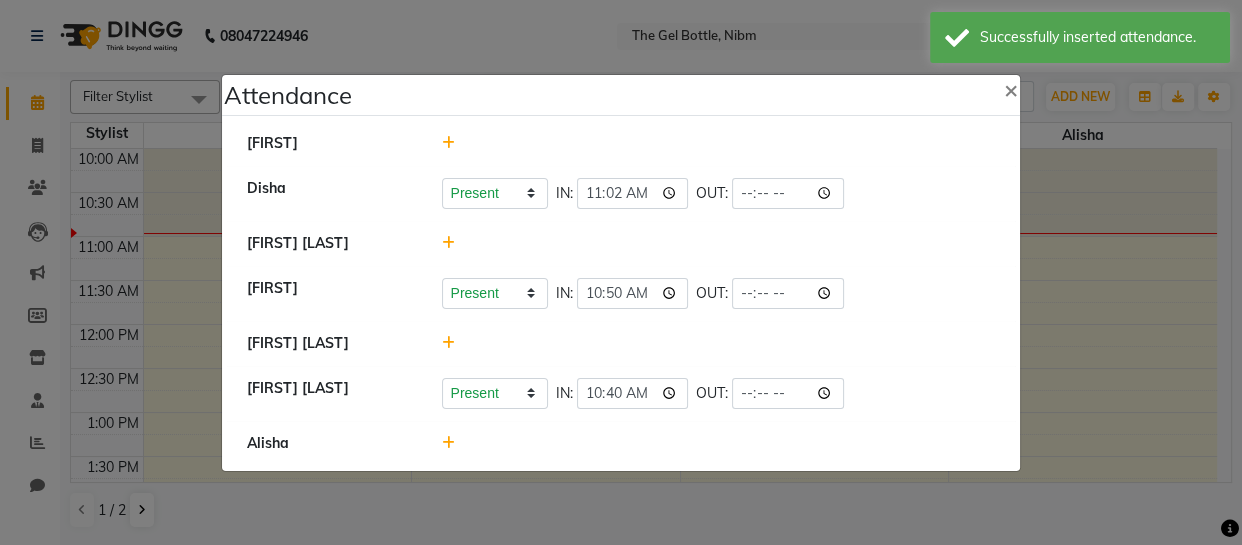 click 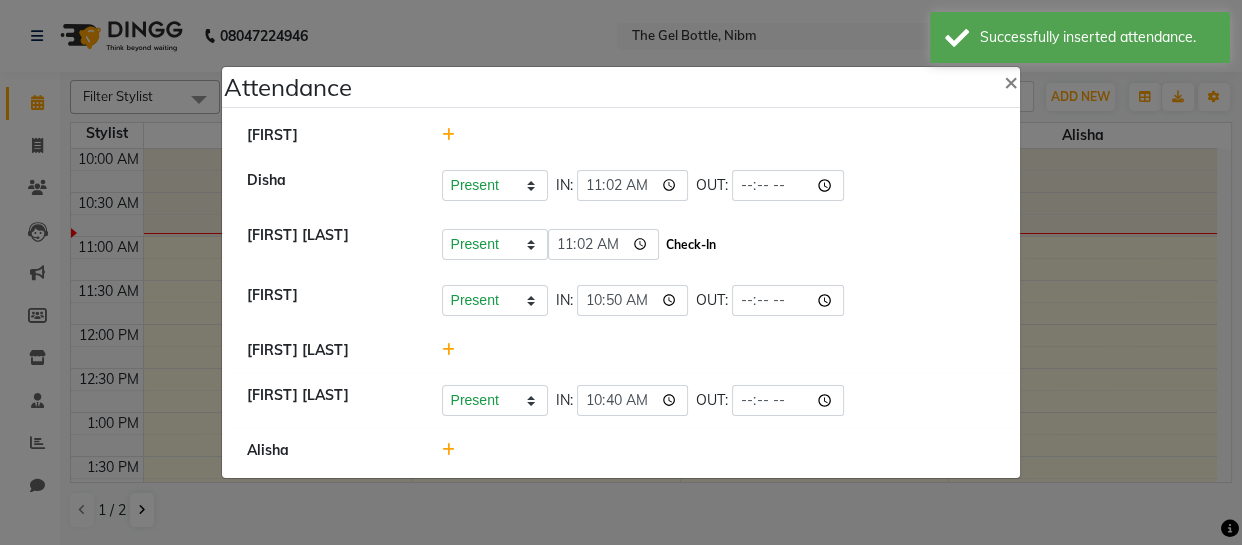 click on "Check-In" 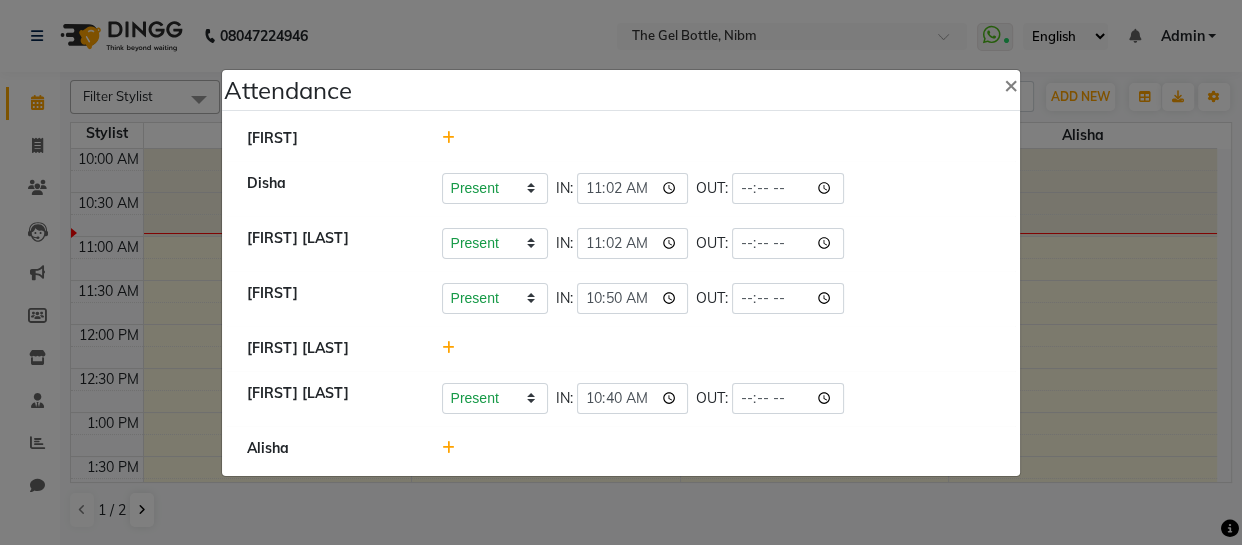 click 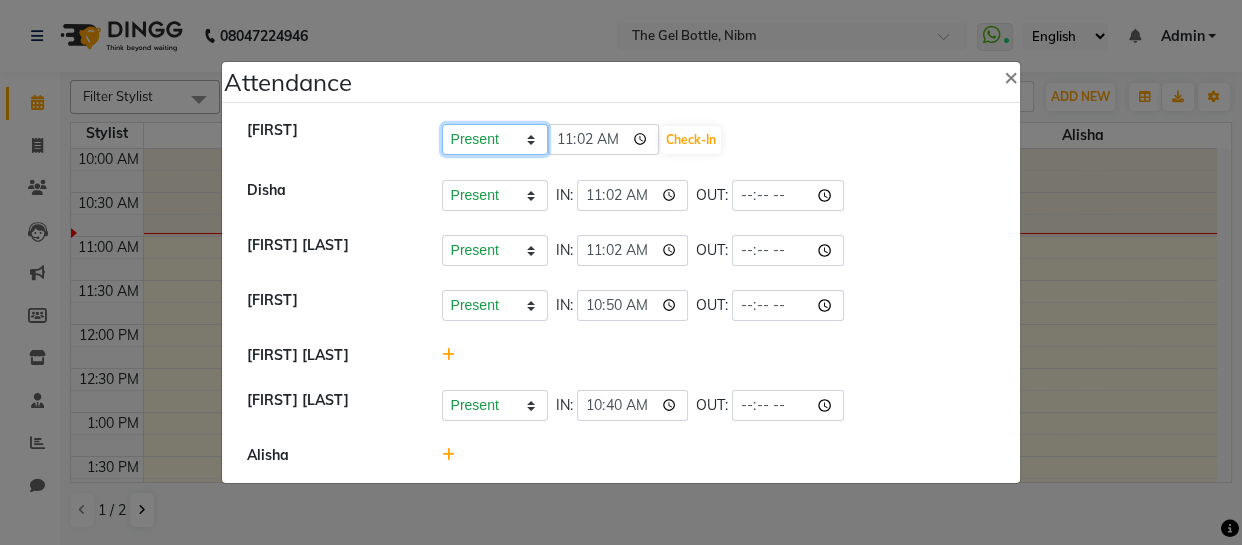 click on "Present Absent Late Half Day Weekly Off" 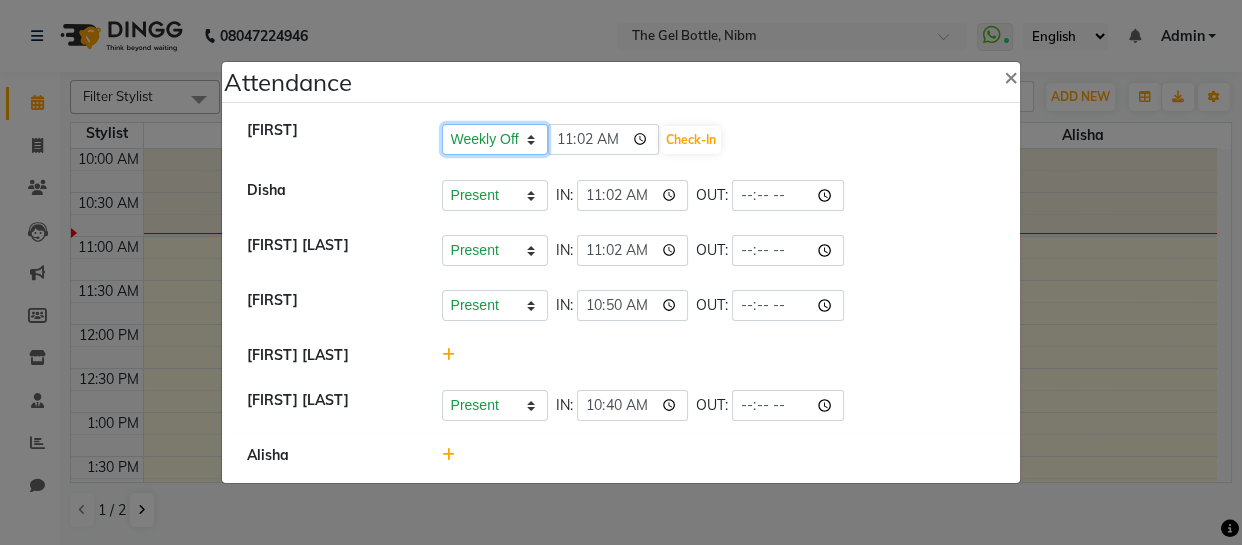 click on "Present Absent Late Half Day Weekly Off" 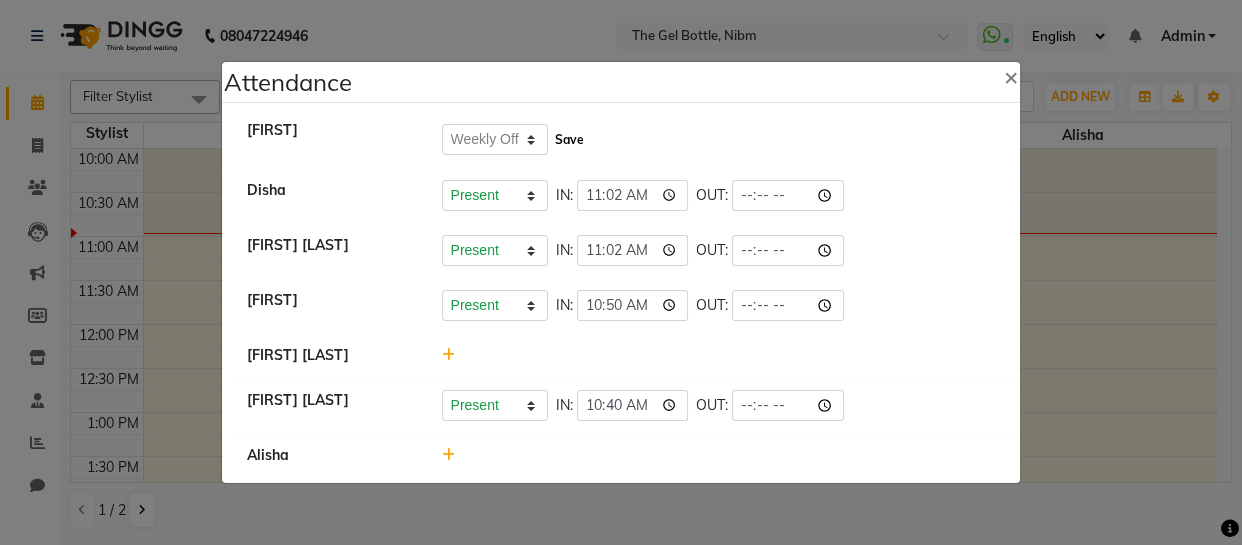 click on "Save" 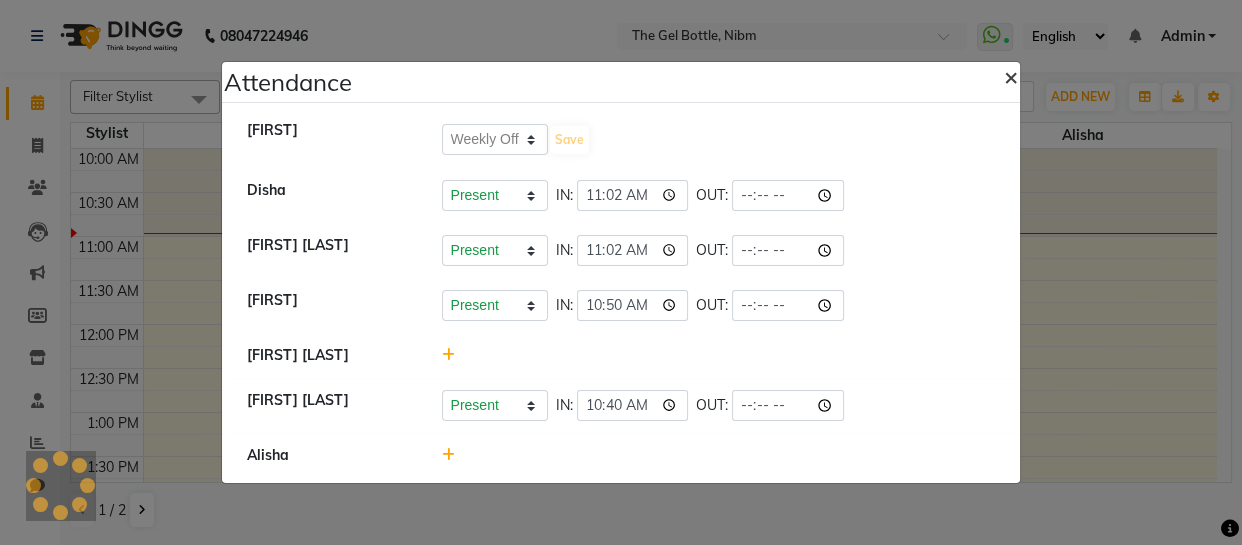 click on "×" 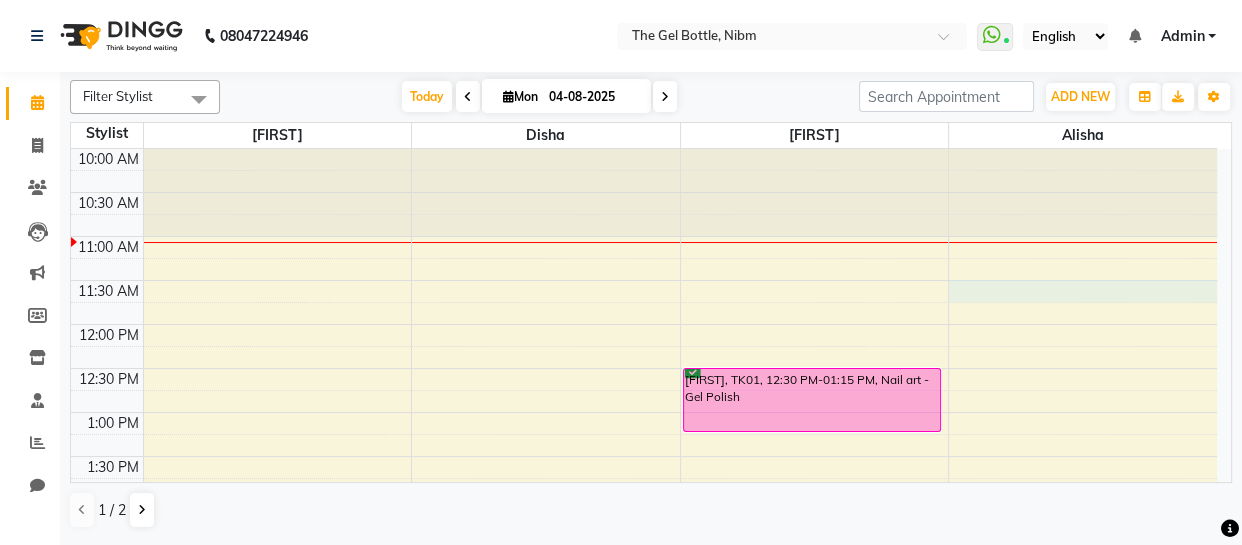 click on "10:00 AM 10:30 AM 11:00 AM 11:30 AM 12:00 PM 12:30 PM 1:00 PM 1:30 PM 2:00 PM 2:30 PM 3:00 PM 3:30 PM 4:00 PM 4:30 PM 5:00 PM 5:30 PM 6:00 PM 6:30 PM 7:00 PM 7:30 PM 8:00 PM 8:30 PM     [FIRST], TK01, 12:30 PM-01:15 PM, Nail art - Gel Polish" at bounding box center [644, 632] 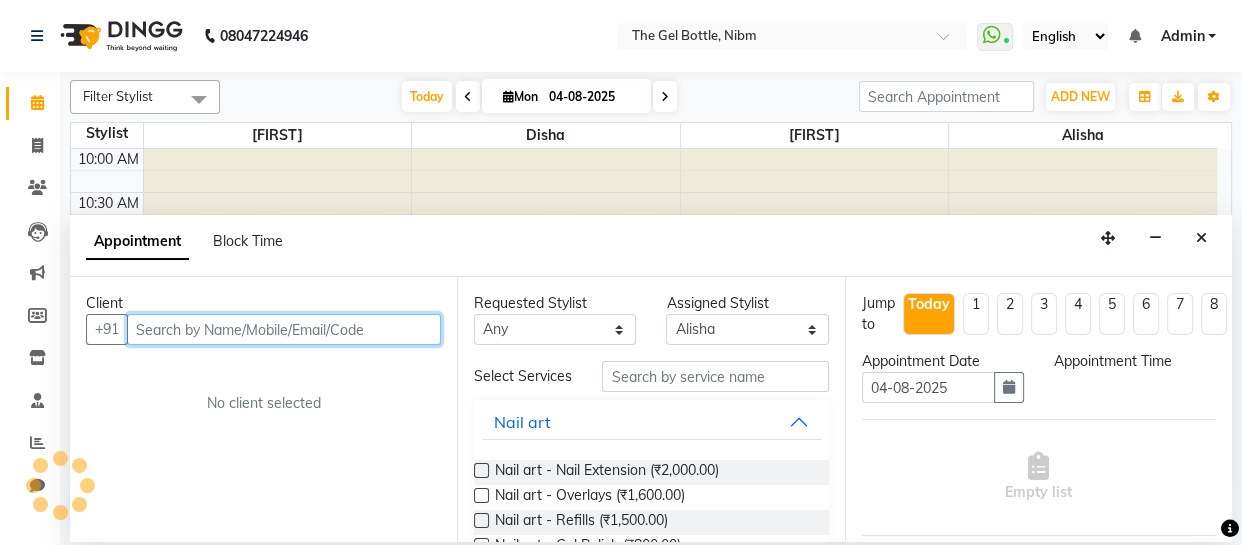 select on "690" 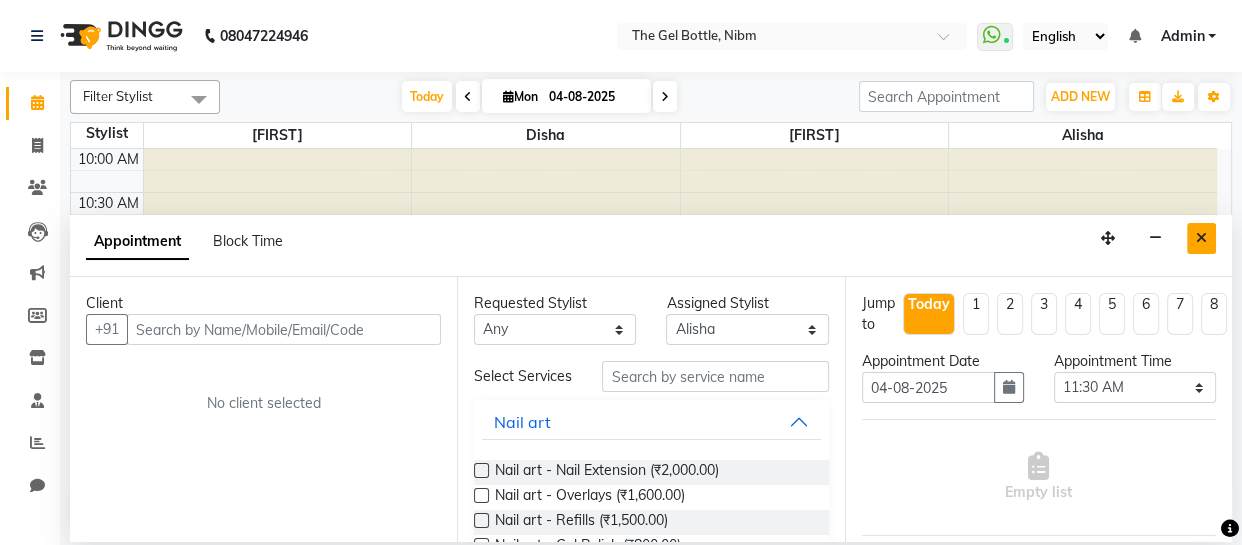 click at bounding box center (1201, 238) 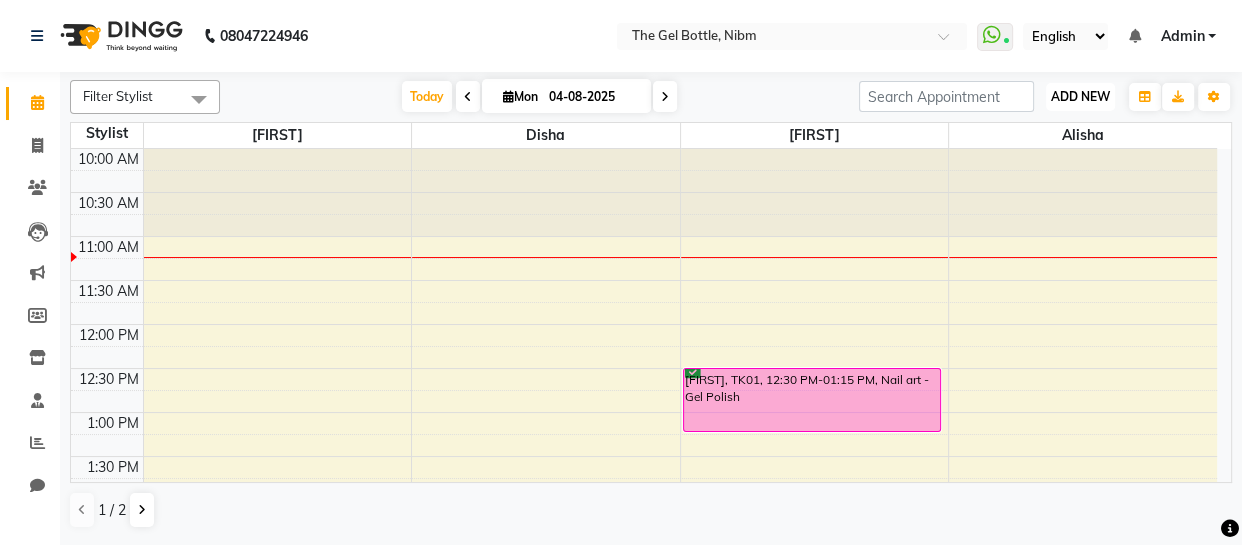 click on "ADD NEW" at bounding box center [1080, 96] 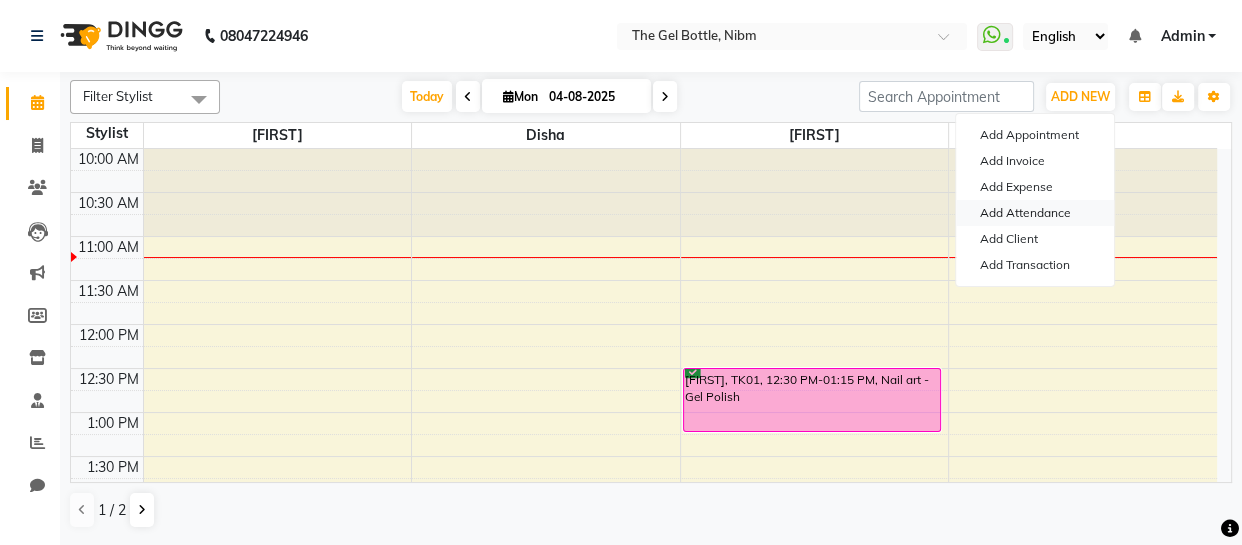 click on "Add Attendance" at bounding box center [1035, 213] 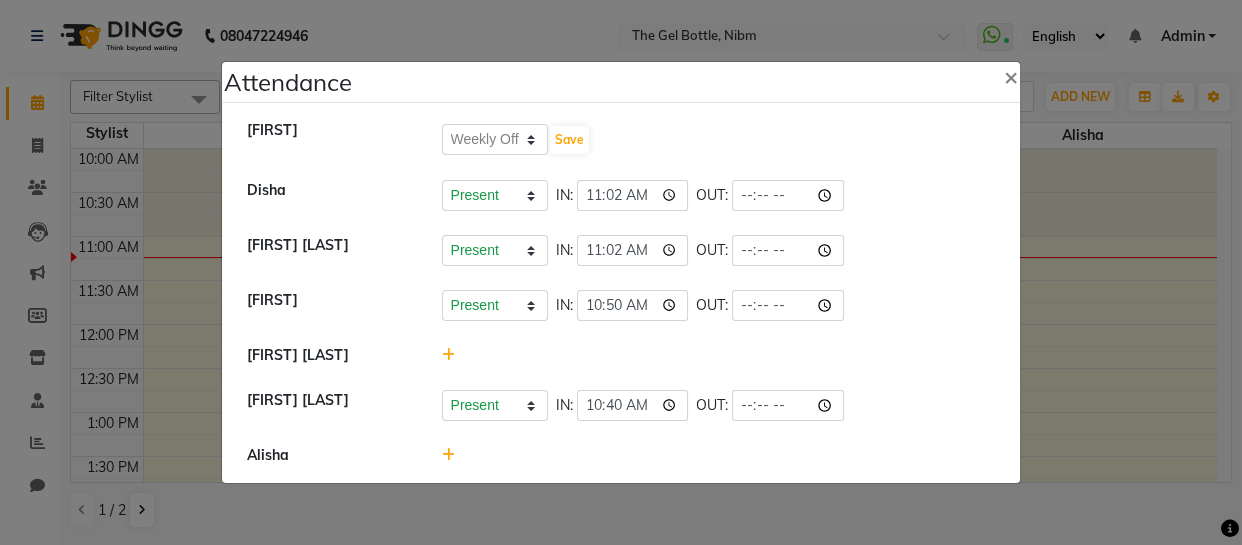 click 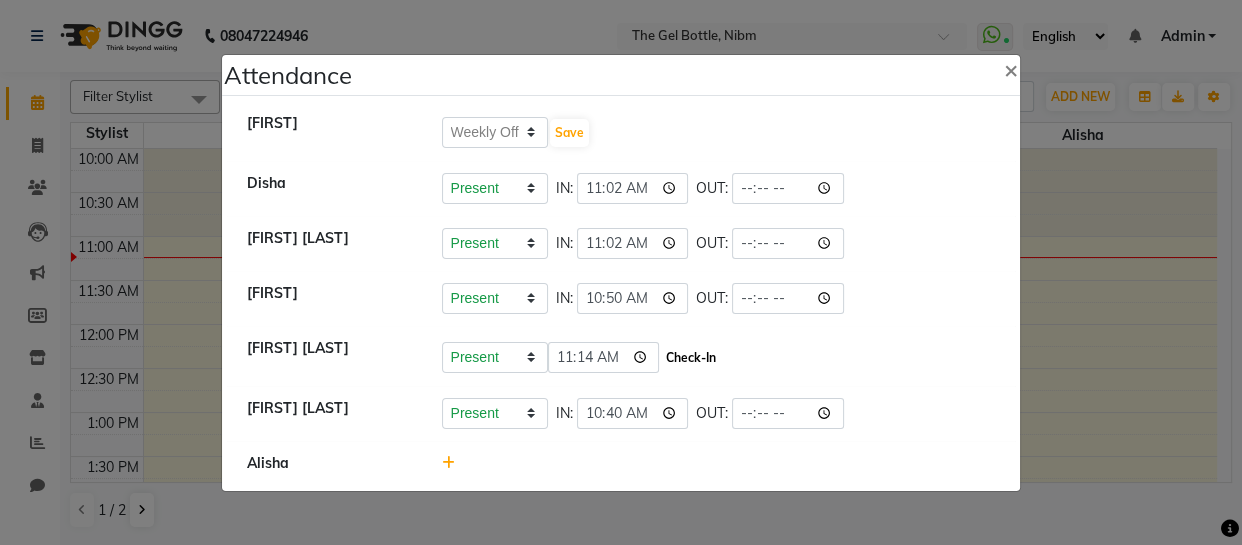 click on "Check-In" 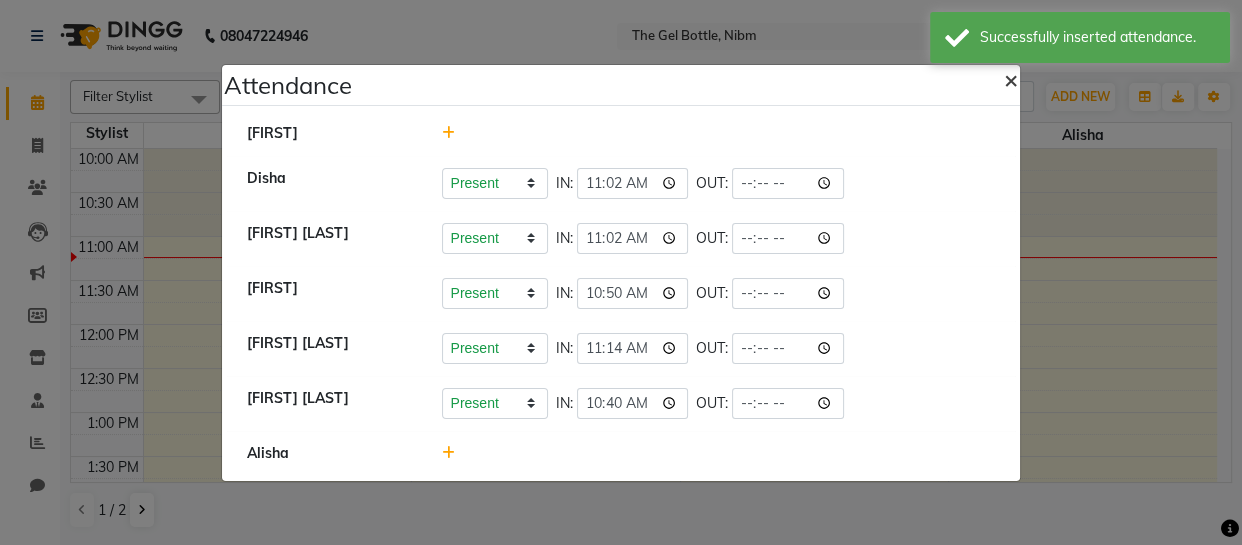 click on "×" 